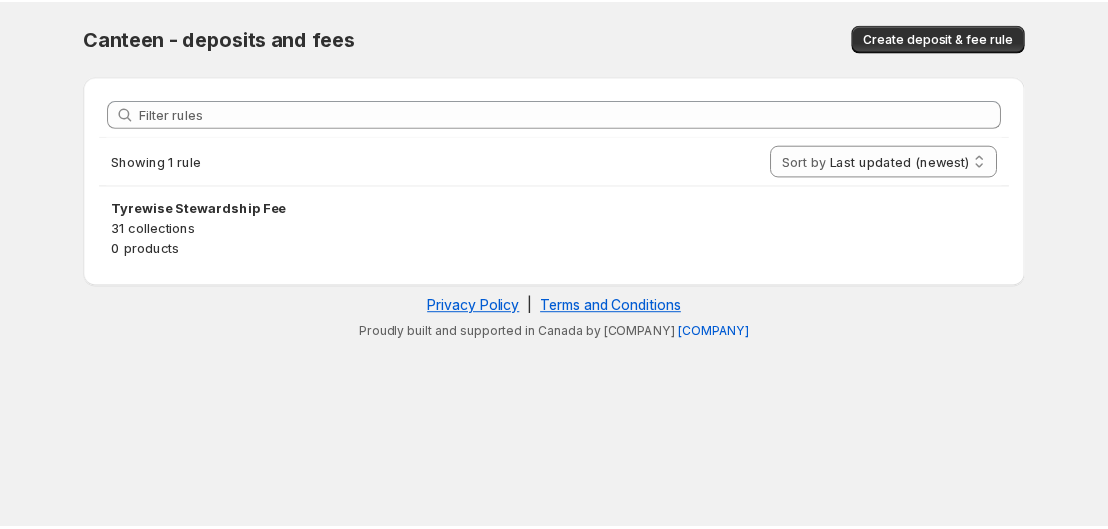scroll, scrollTop: 0, scrollLeft: 0, axis: both 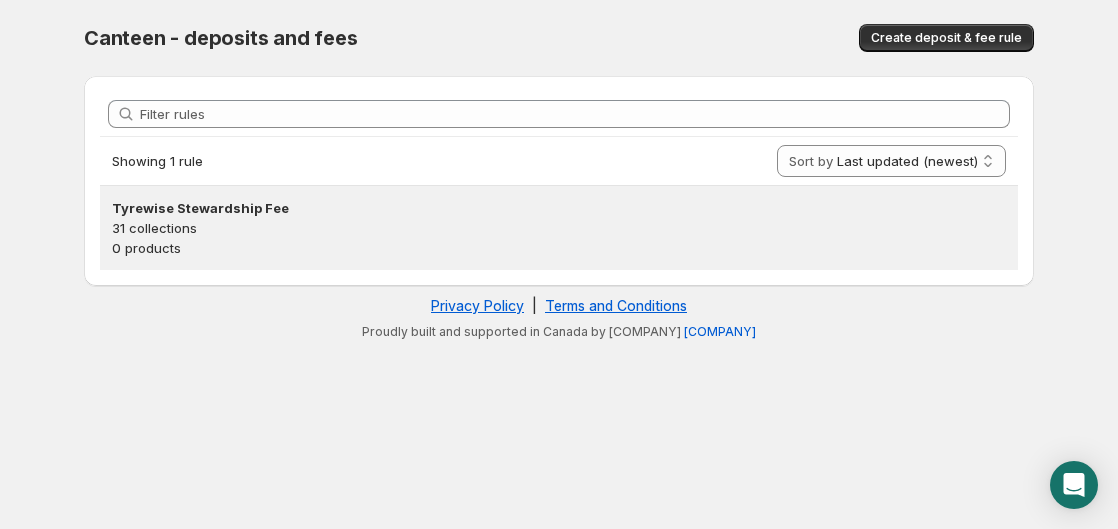 click on "31   collections" at bounding box center (559, 228) 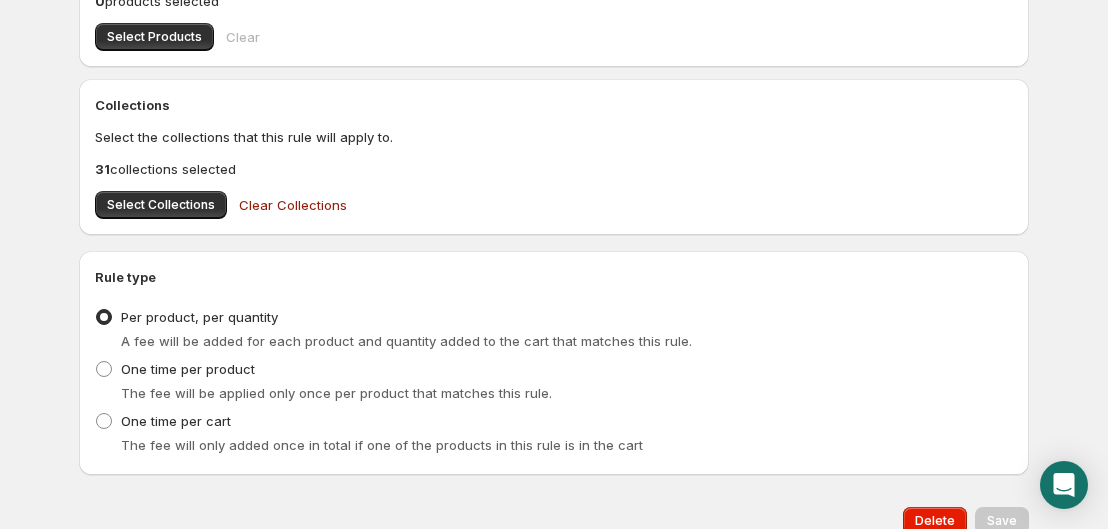 scroll, scrollTop: 697, scrollLeft: 0, axis: vertical 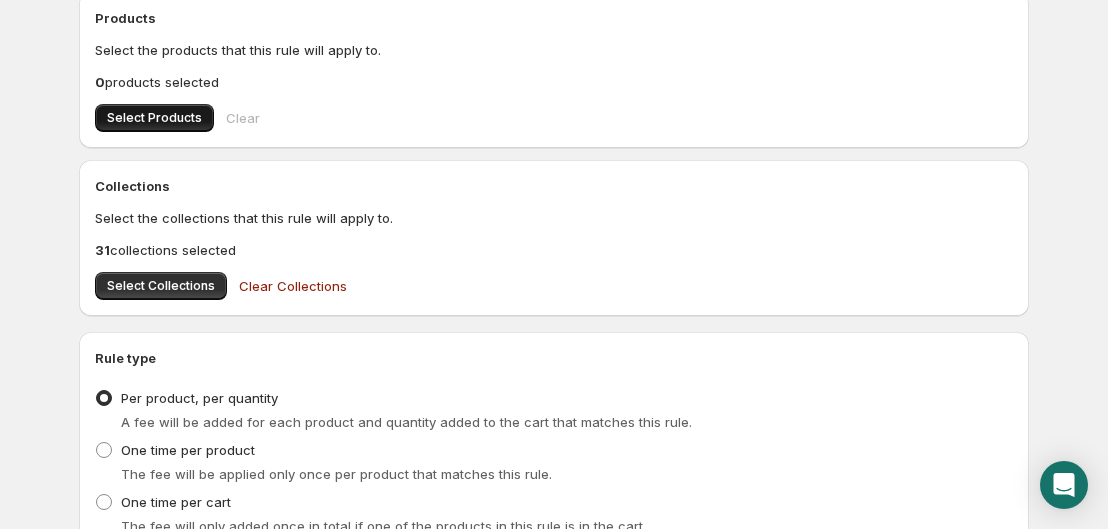 click on "Select Products" at bounding box center [154, 118] 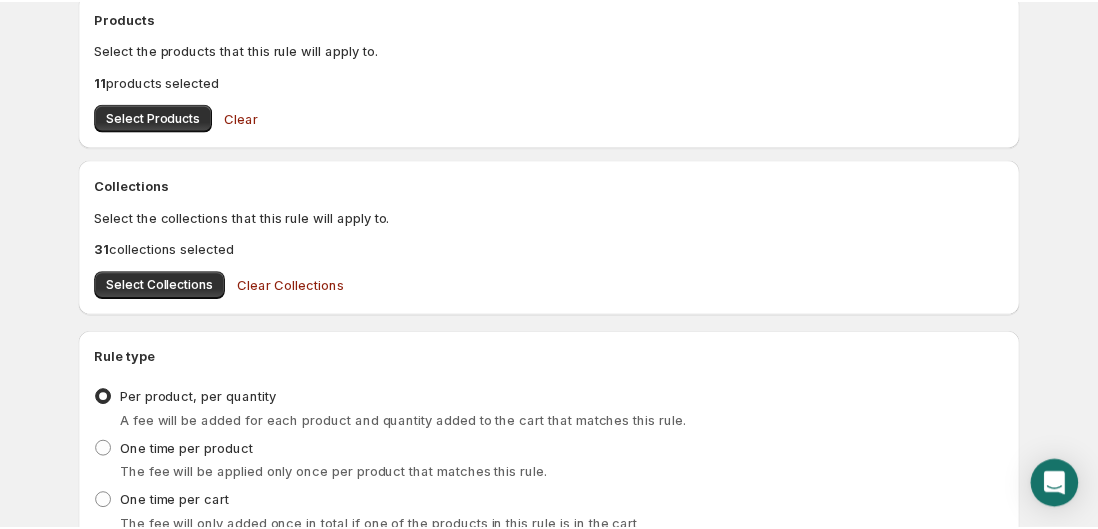 scroll, scrollTop: 0, scrollLeft: 0, axis: both 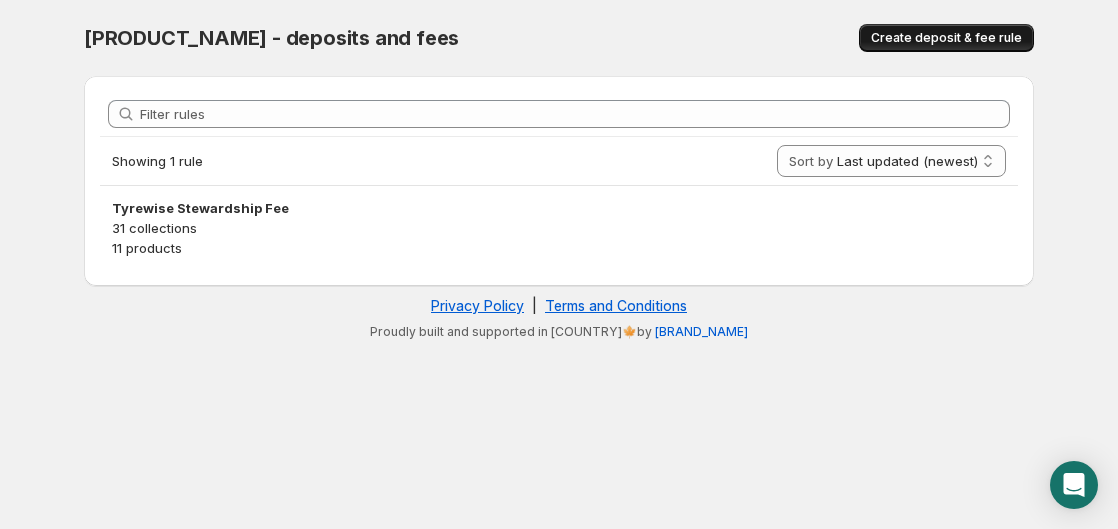 click on "Create deposit & fee rule" at bounding box center [946, 38] 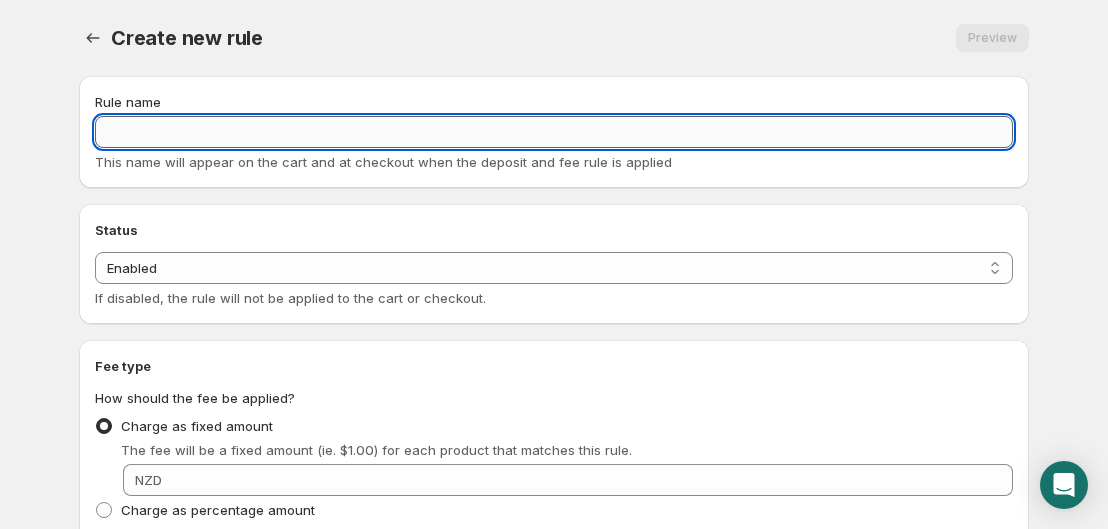 click on "Rule name" at bounding box center [554, 132] 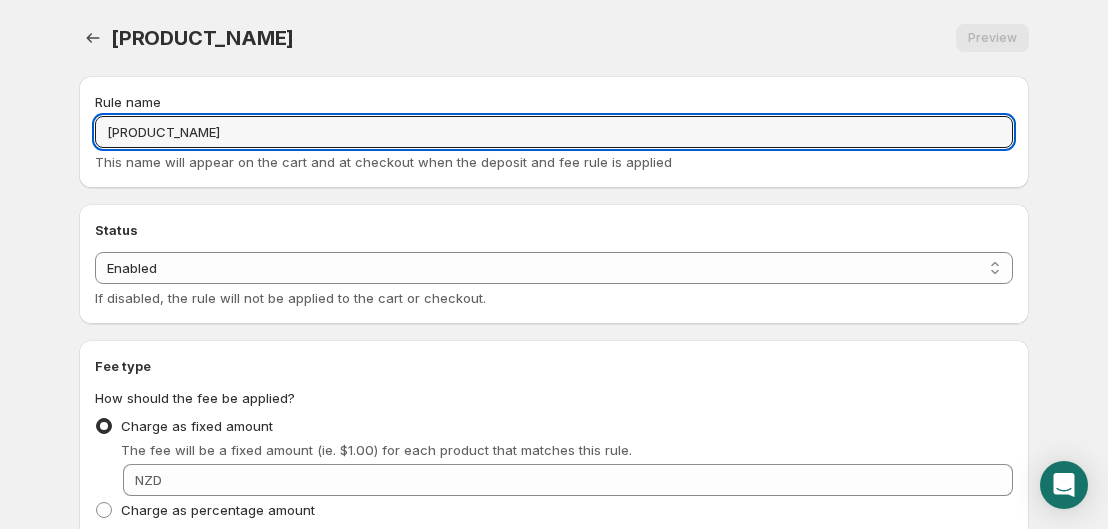 type on "[PRODUCT_NAME]" 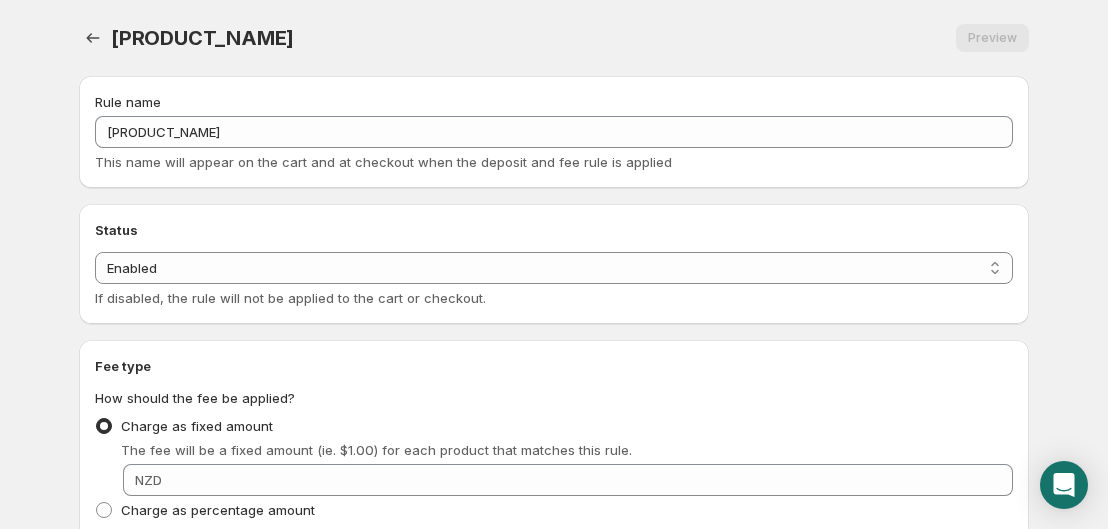 click on "Status" at bounding box center (554, 230) 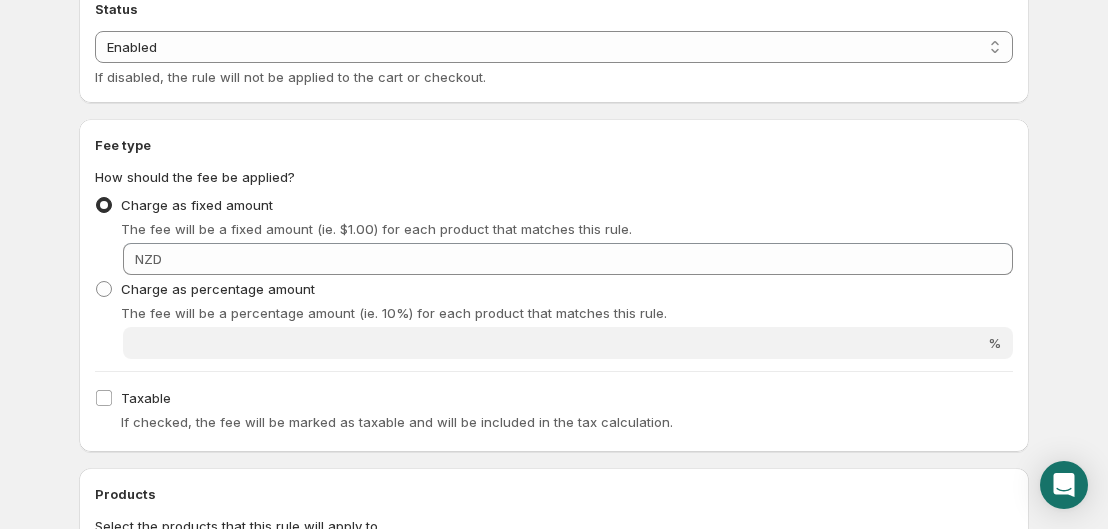scroll, scrollTop: 222, scrollLeft: 0, axis: vertical 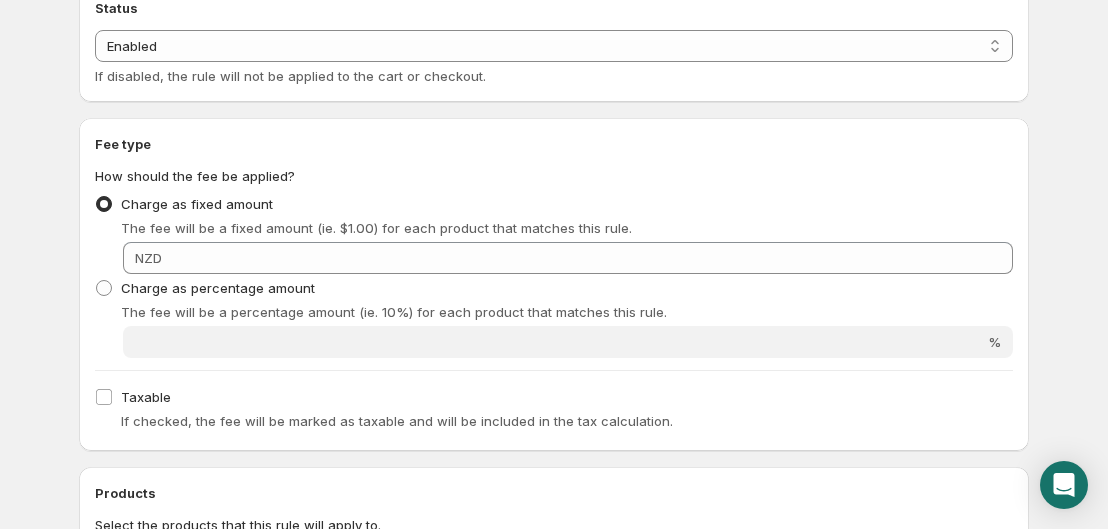 click on "NZD" at bounding box center [568, 258] 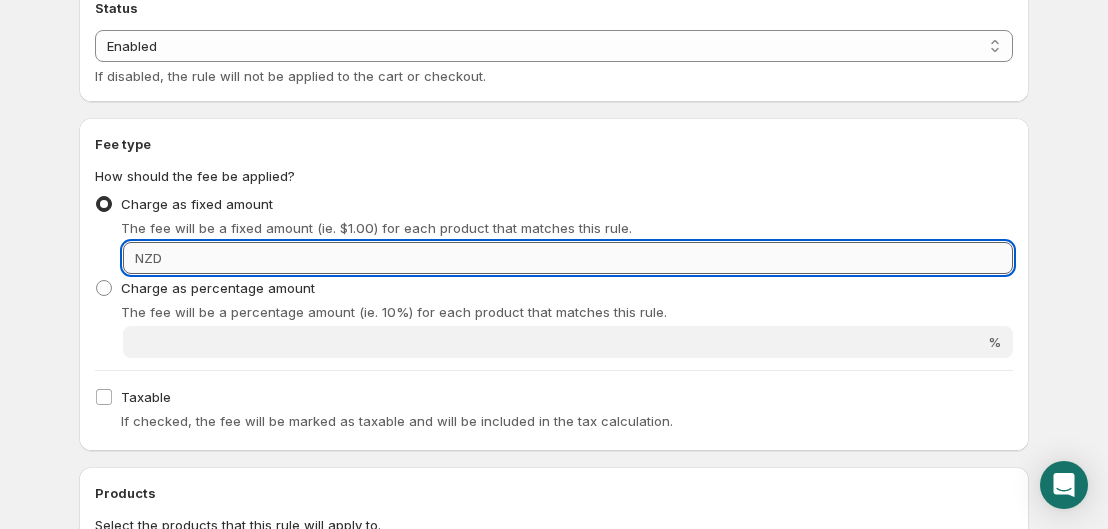 click on "Fixed amount" at bounding box center [590, 258] 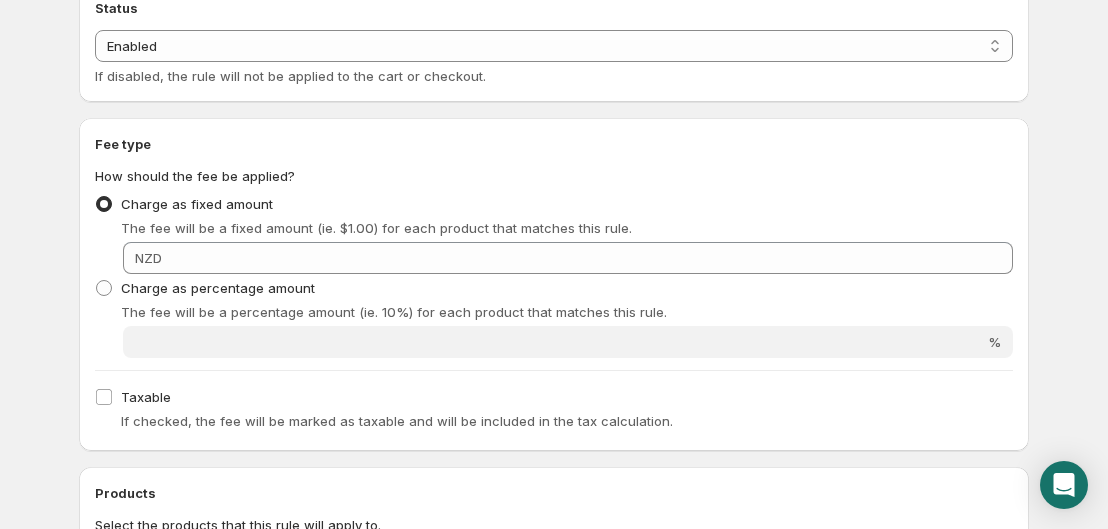 click on "NZD" at bounding box center (148, 258) 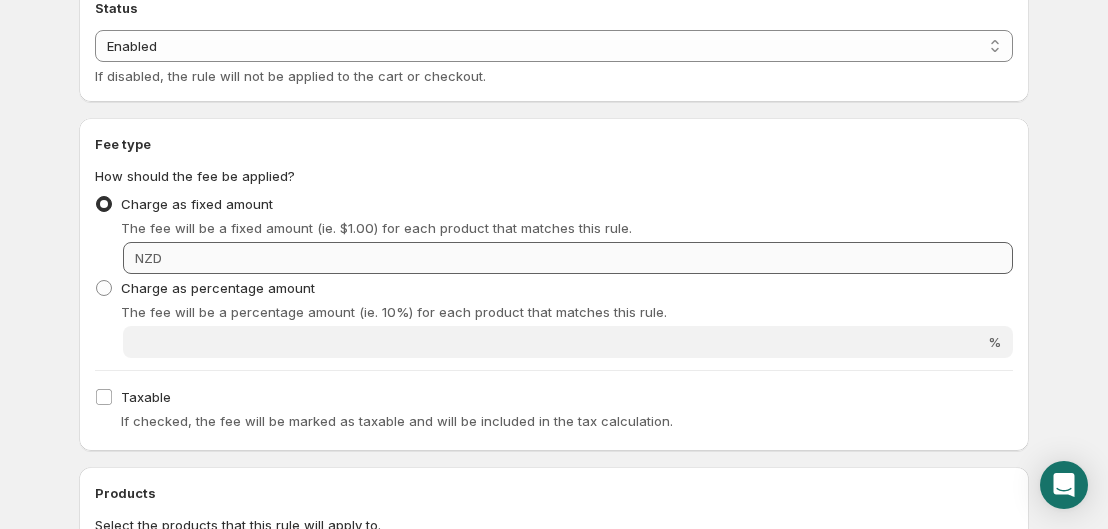 drag, startPoint x: 132, startPoint y: 256, endPoint x: 206, endPoint y: 267, distance: 74.8131 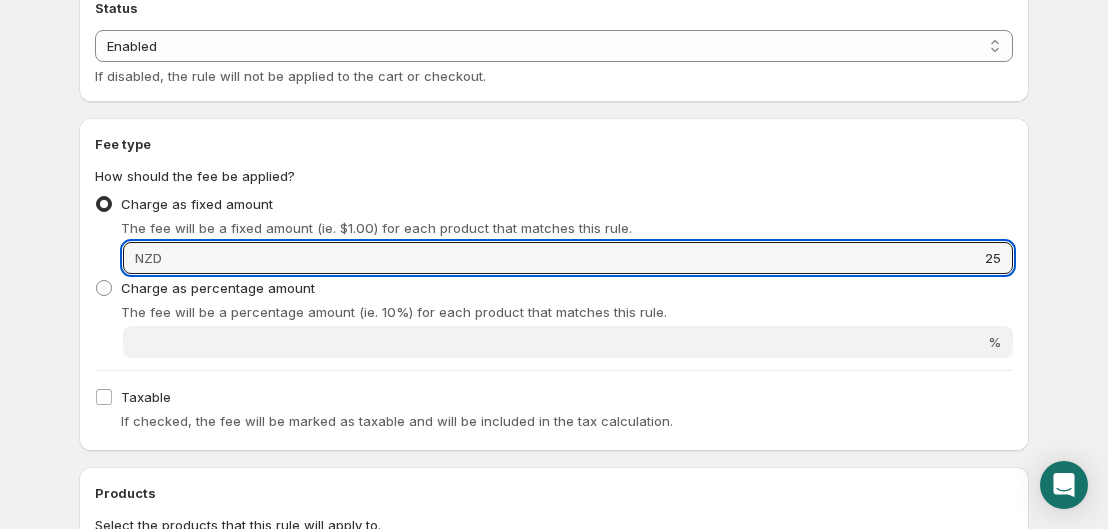 type on "25" 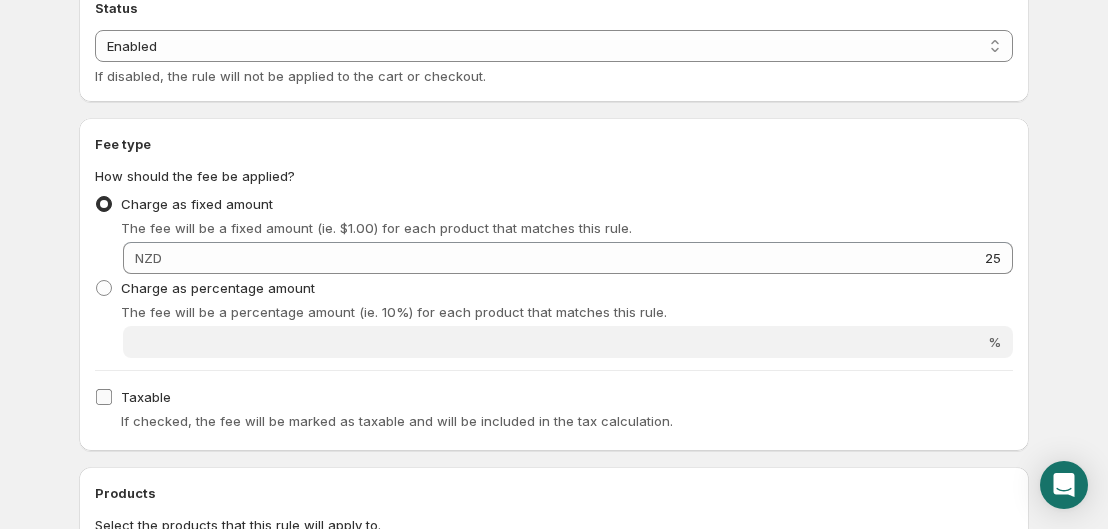 click on "Taxable" at bounding box center [104, 397] 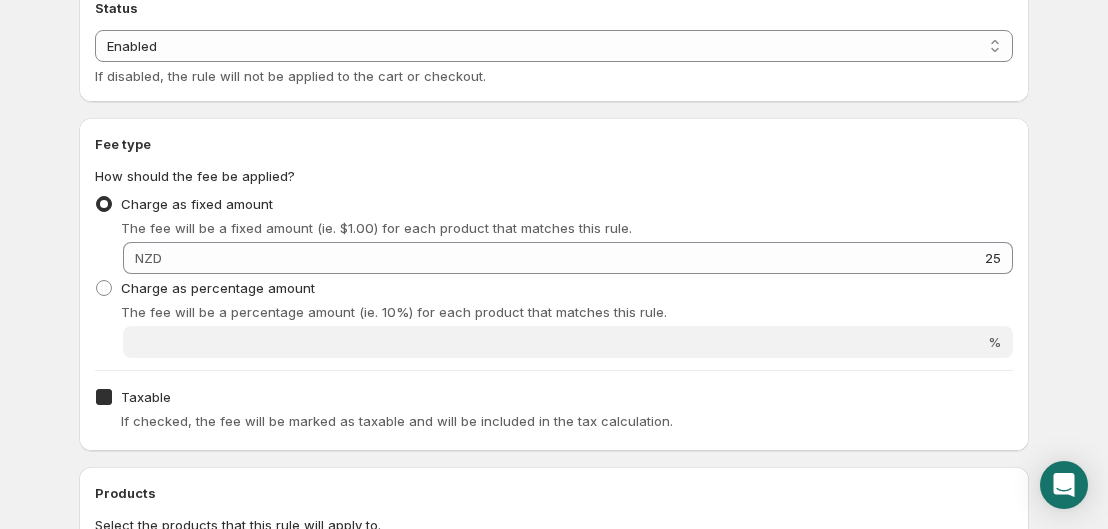 checkbox on "true" 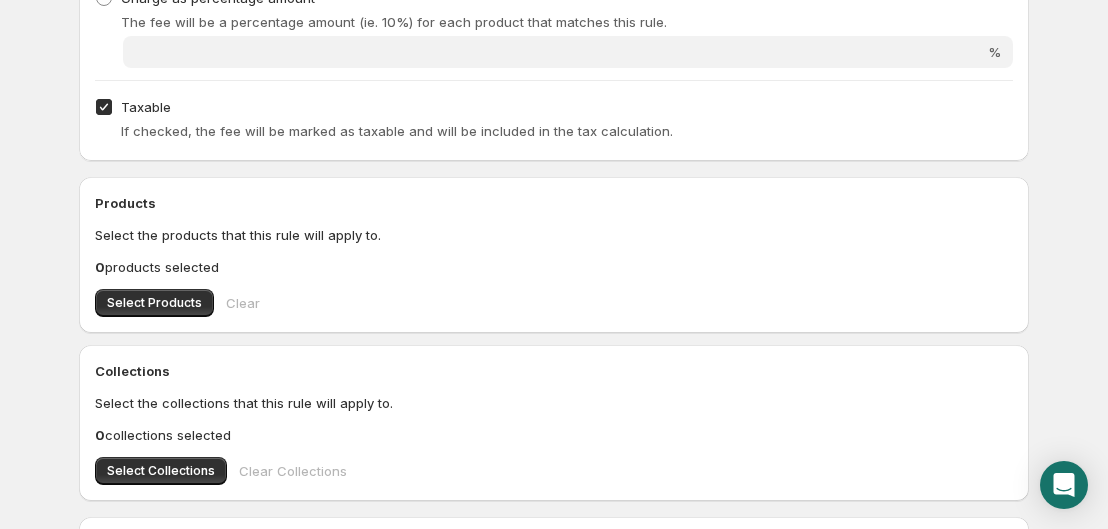 scroll, scrollTop: 516, scrollLeft: 0, axis: vertical 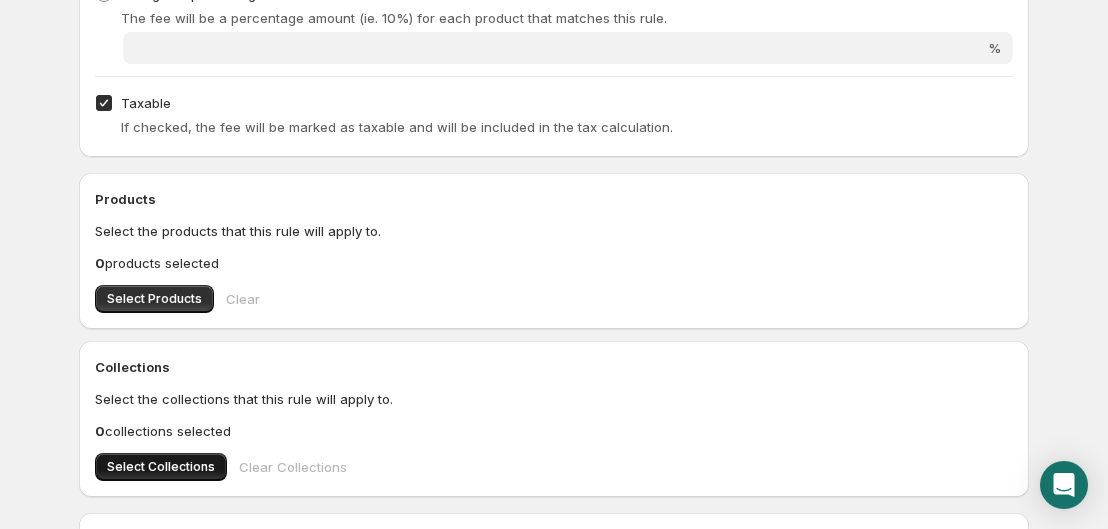 click on "Select Collections" at bounding box center [161, 467] 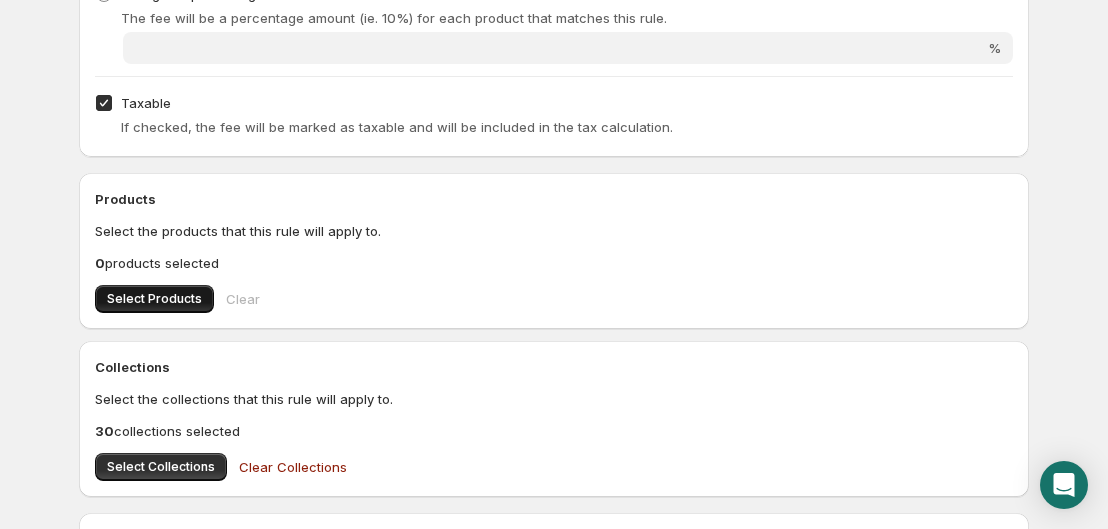 click on "Select Products" at bounding box center (154, 299) 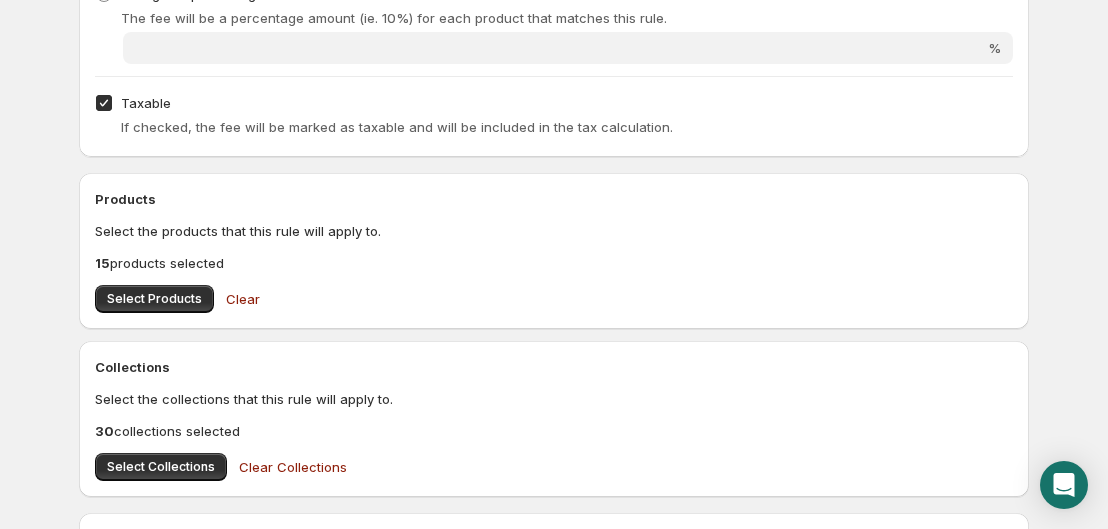 scroll, scrollTop: 0, scrollLeft: 0, axis: both 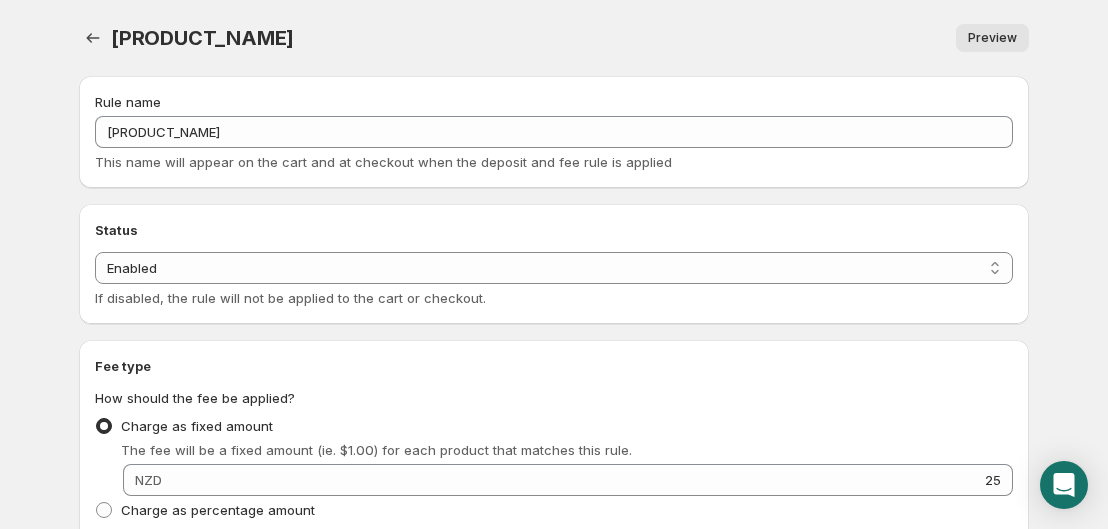 click on "Preview" at bounding box center [992, 38] 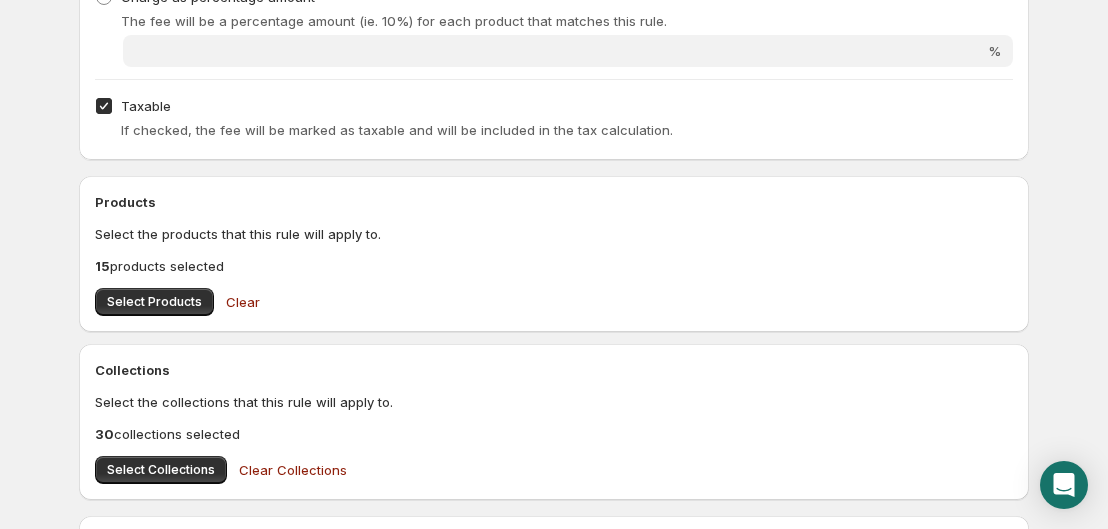 scroll, scrollTop: 514, scrollLeft: 0, axis: vertical 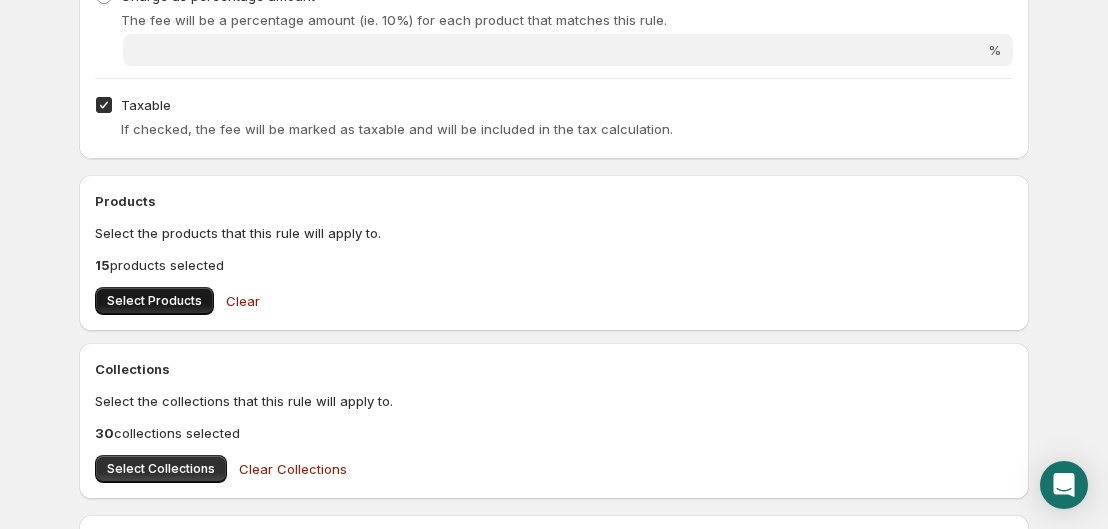 click on "Select Products" at bounding box center [154, 301] 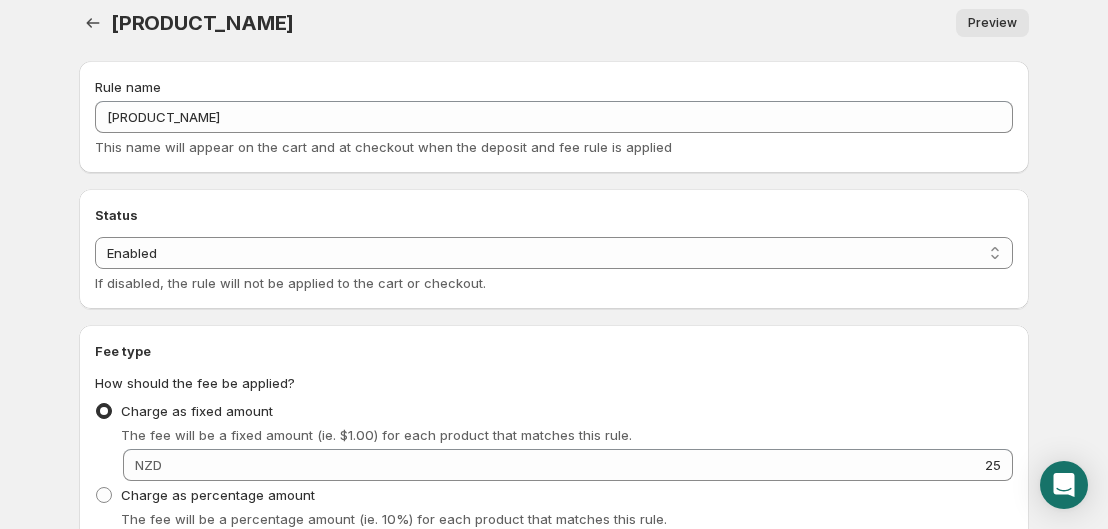 scroll, scrollTop: 14, scrollLeft: 0, axis: vertical 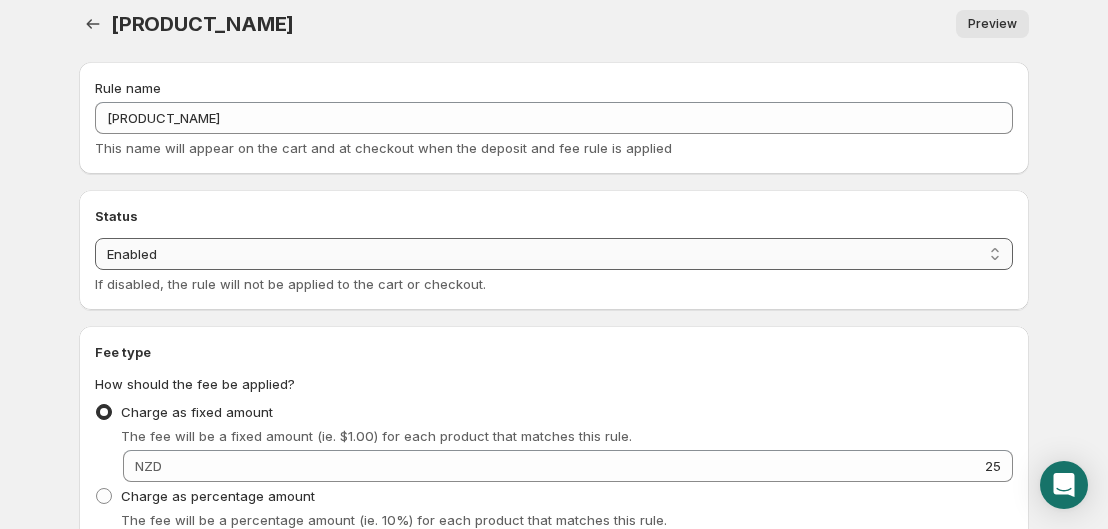 click on "Enabled Disabled" at bounding box center (554, 254) 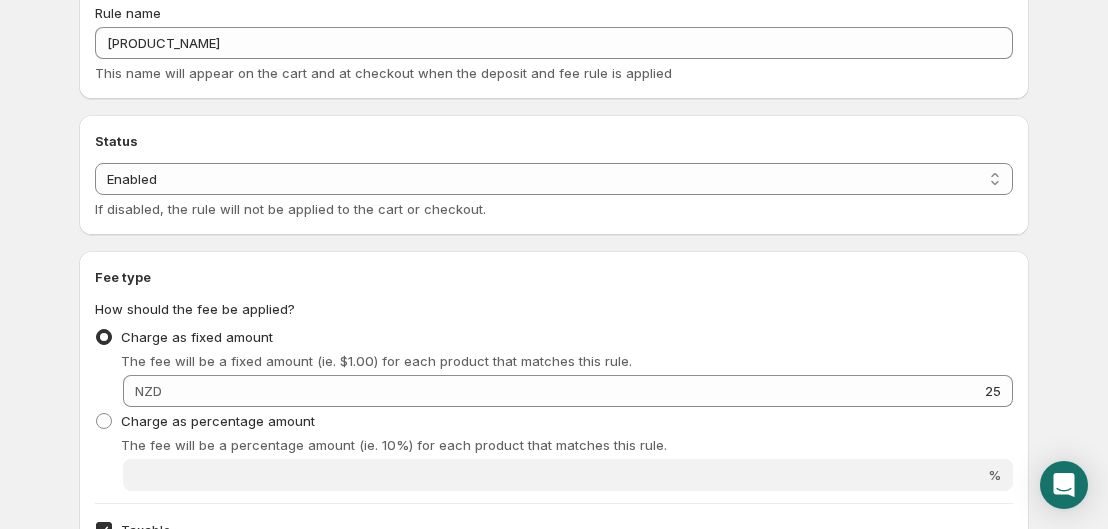 scroll, scrollTop: 0, scrollLeft: 0, axis: both 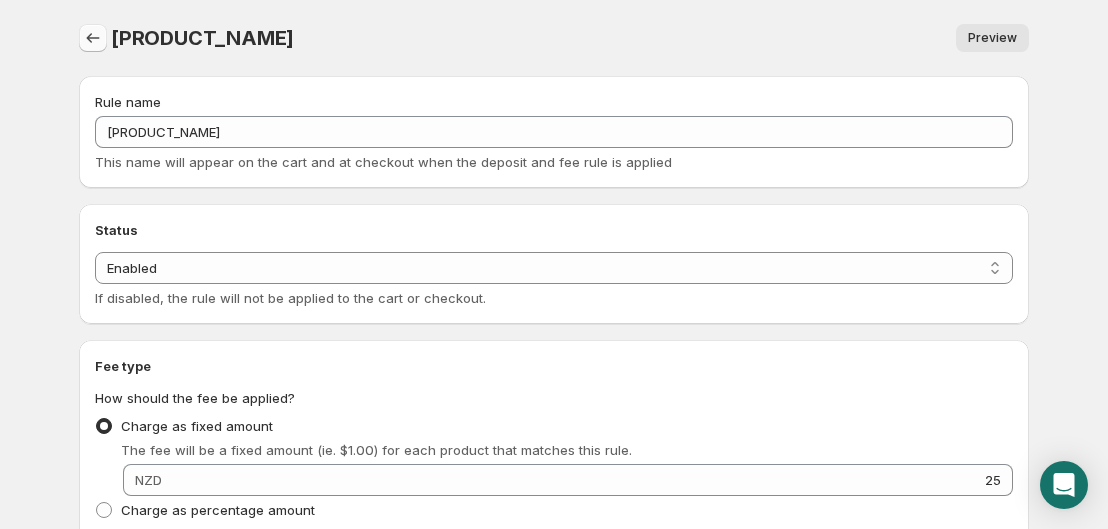 click 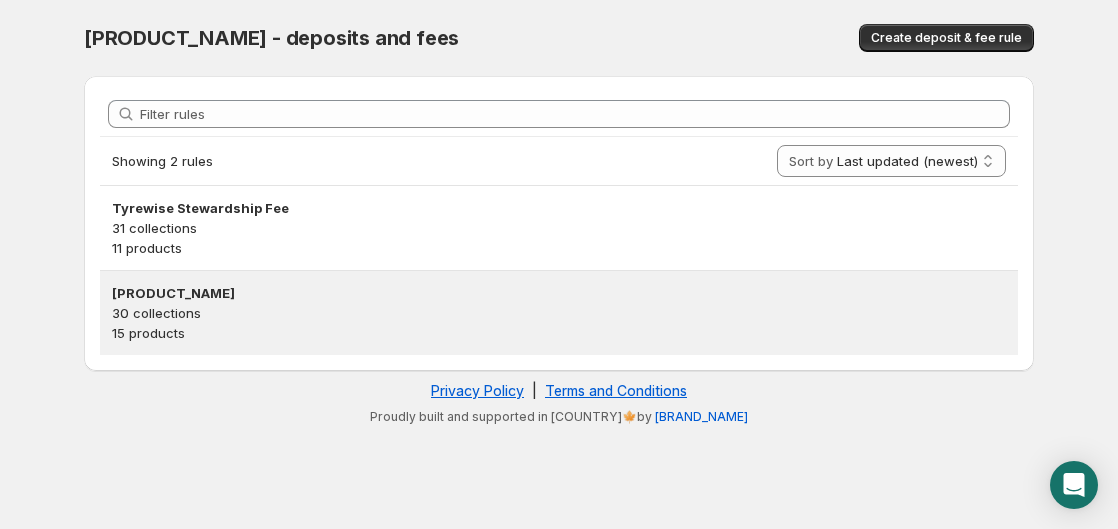 click on "30   collections" at bounding box center (559, 313) 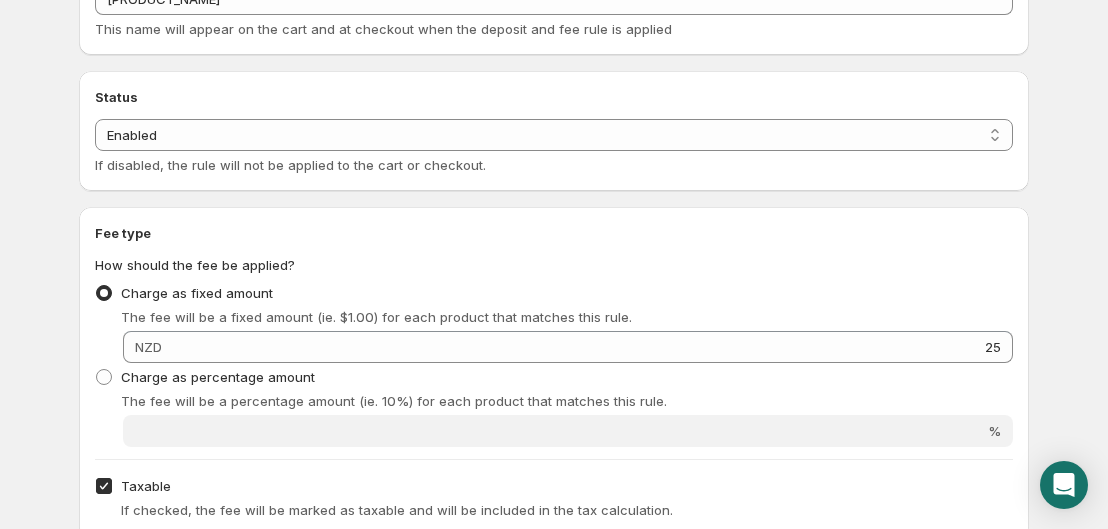 scroll, scrollTop: 129, scrollLeft: 0, axis: vertical 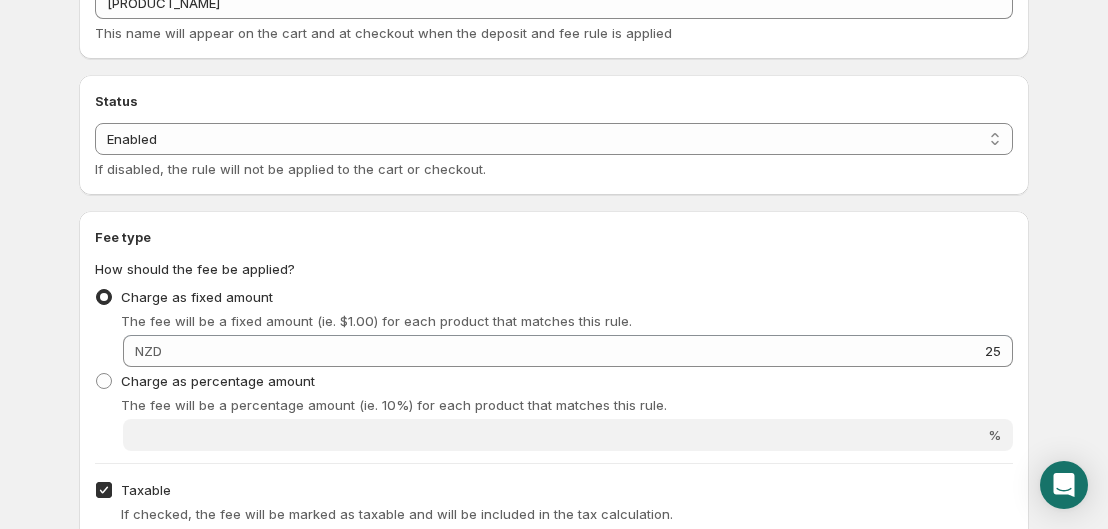 click on "Fee type How should the fee be applied? Charge as fixed amount The fee will be a fixed amount (ie. $1.00) for each product that matches this rule. Fixed amount NZD 25 Charge as percentage amount The fee will be a percentage amount (ie. 10%) for each product that matches this rule. Percentage amount % Taxable If checked, the fee will be marked as taxable and will be included in the tax calculation." at bounding box center [554, 377] 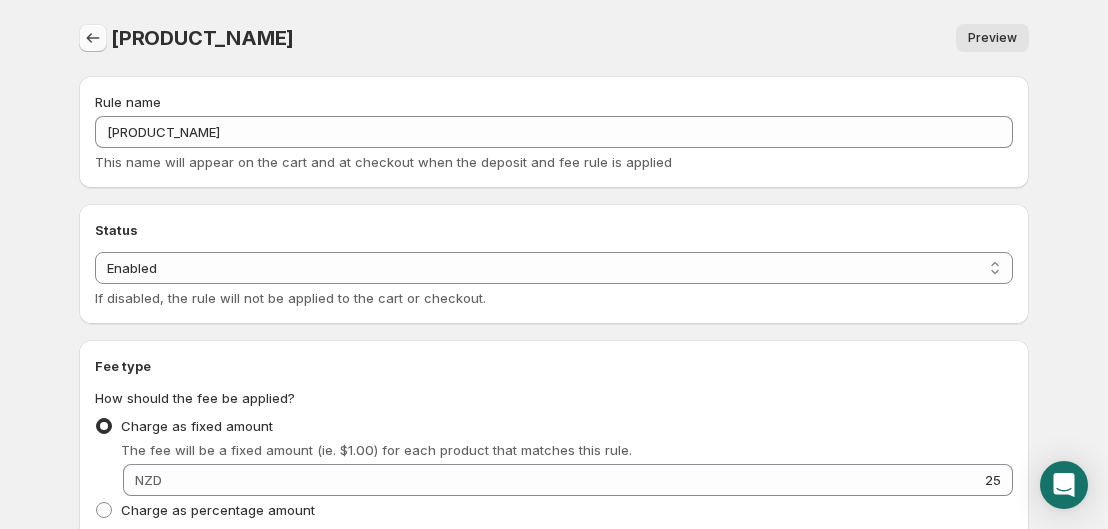 click 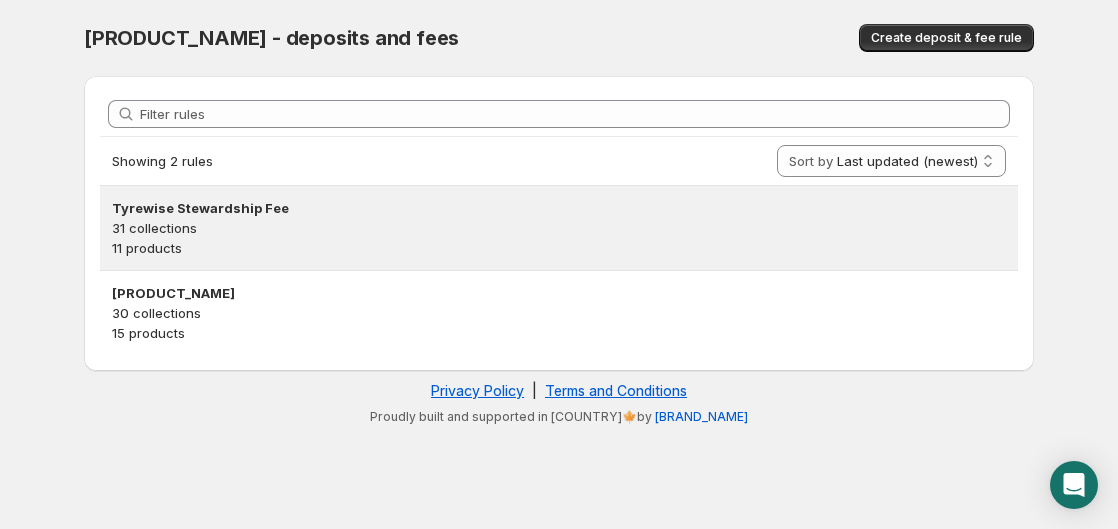 click on "31   collections" at bounding box center [559, 228] 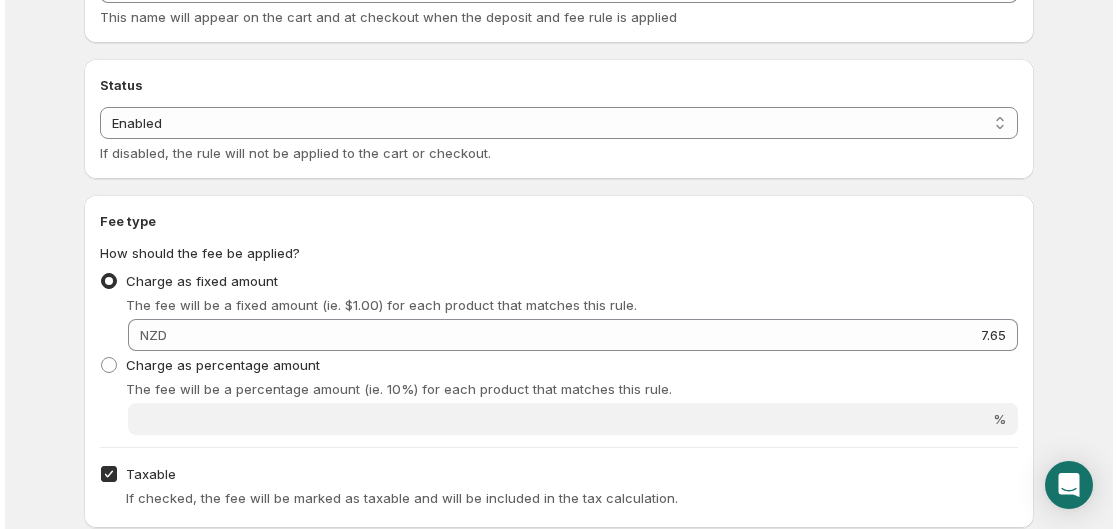 scroll, scrollTop: 0, scrollLeft: 0, axis: both 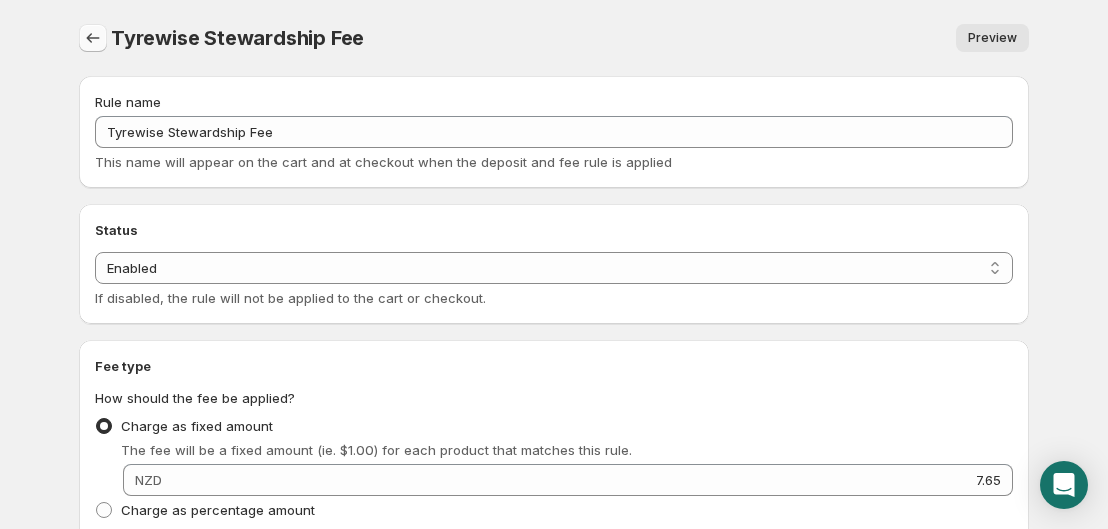 click 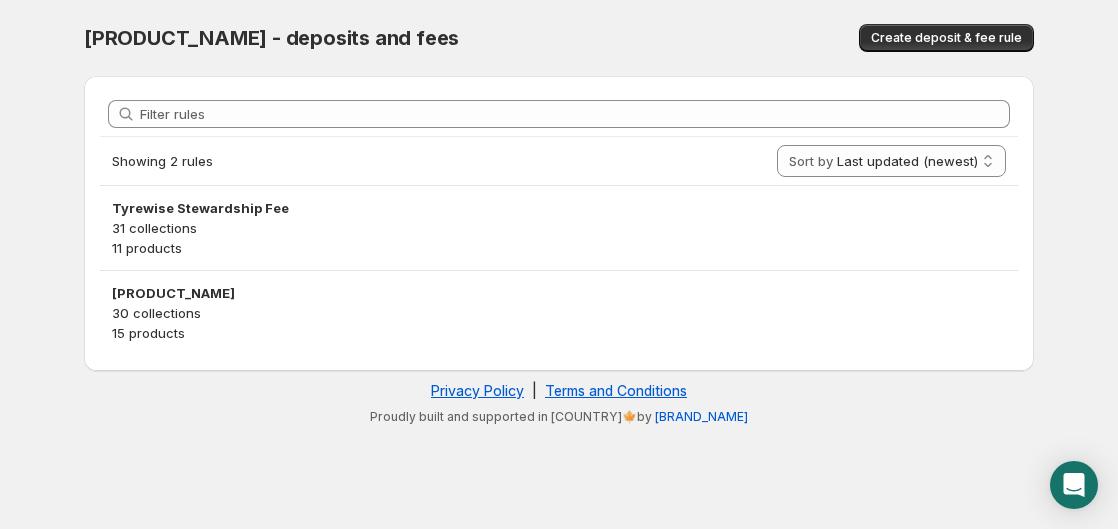 click on "Create deposit & fee rule" at bounding box center [850, 38] 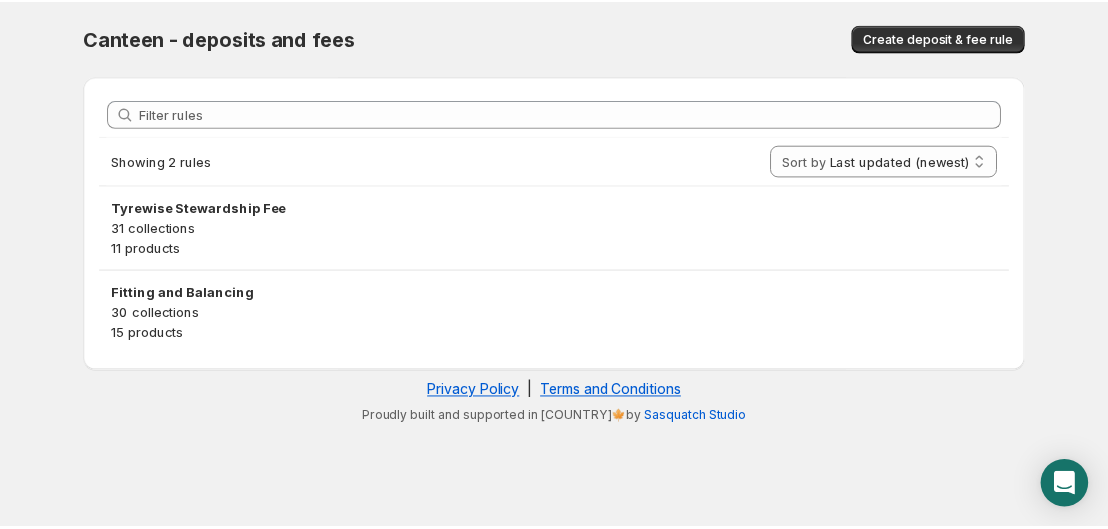 scroll, scrollTop: 0, scrollLeft: 0, axis: both 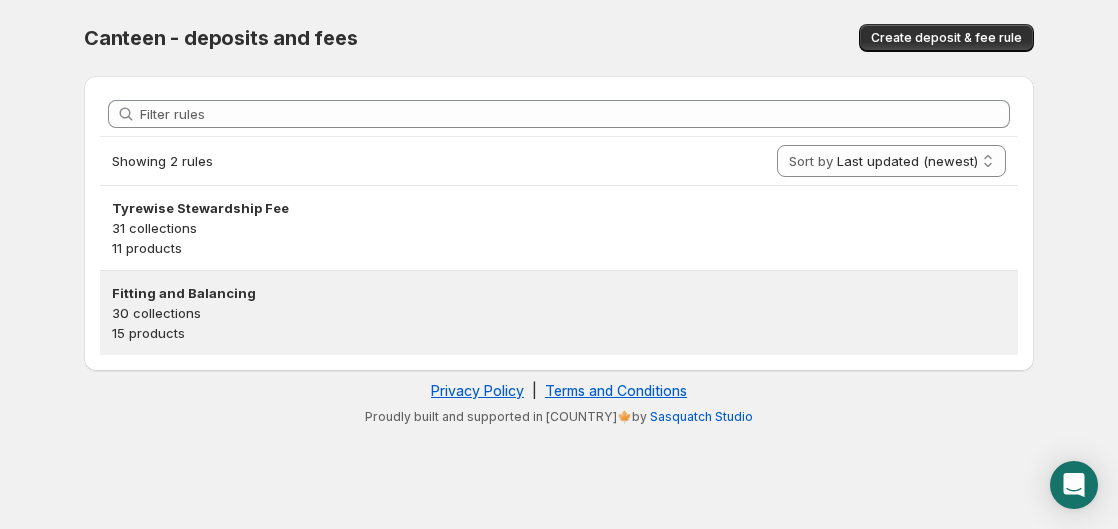 click on "30   collections" at bounding box center [559, 313] 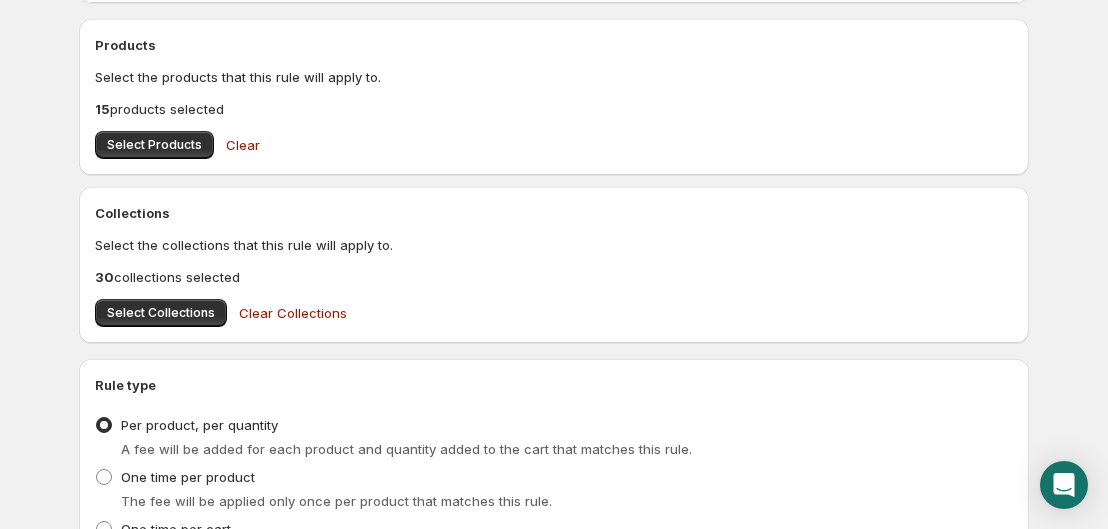 scroll, scrollTop: 711, scrollLeft: 0, axis: vertical 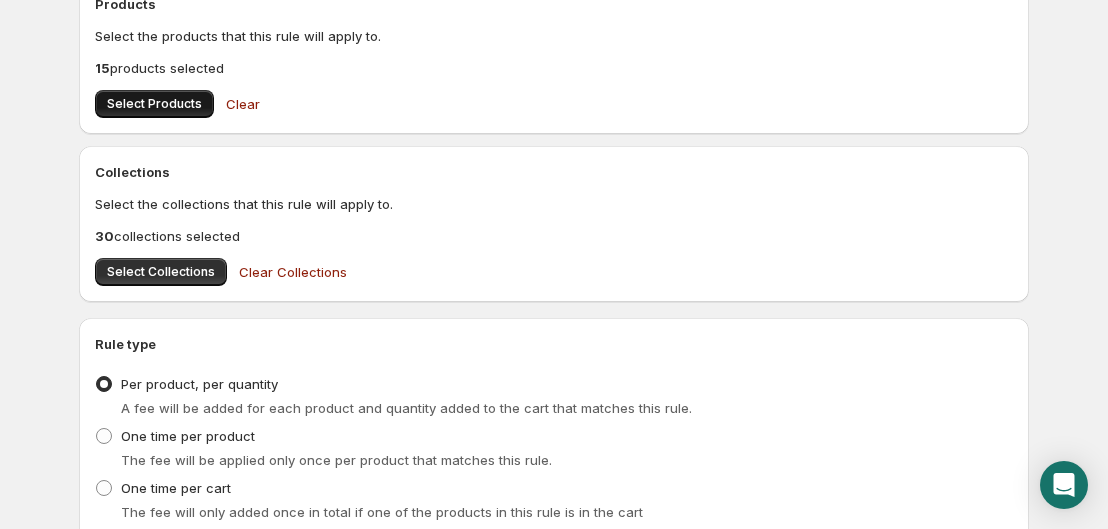 click on "Select Products" at bounding box center [154, 104] 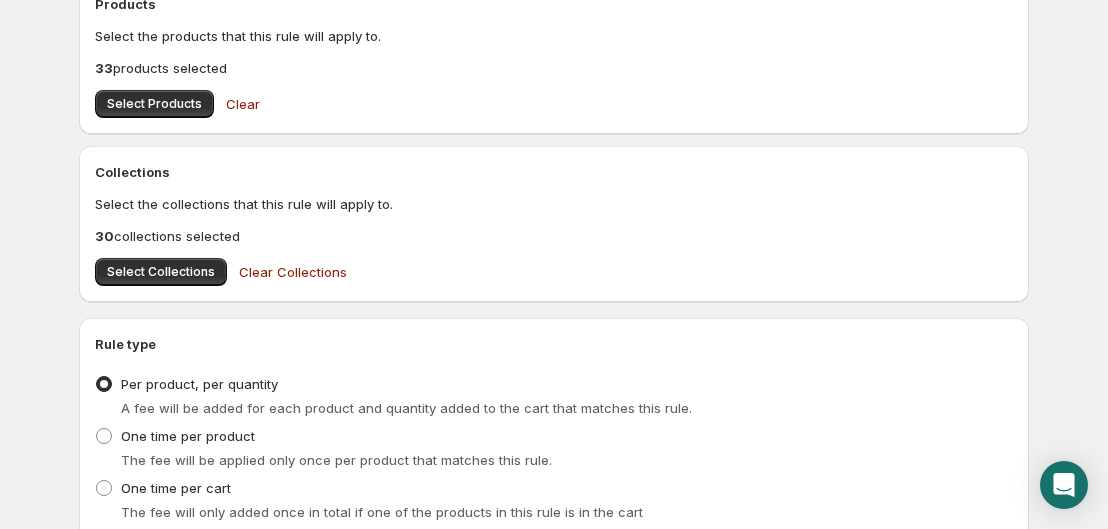 scroll, scrollTop: 0, scrollLeft: 0, axis: both 